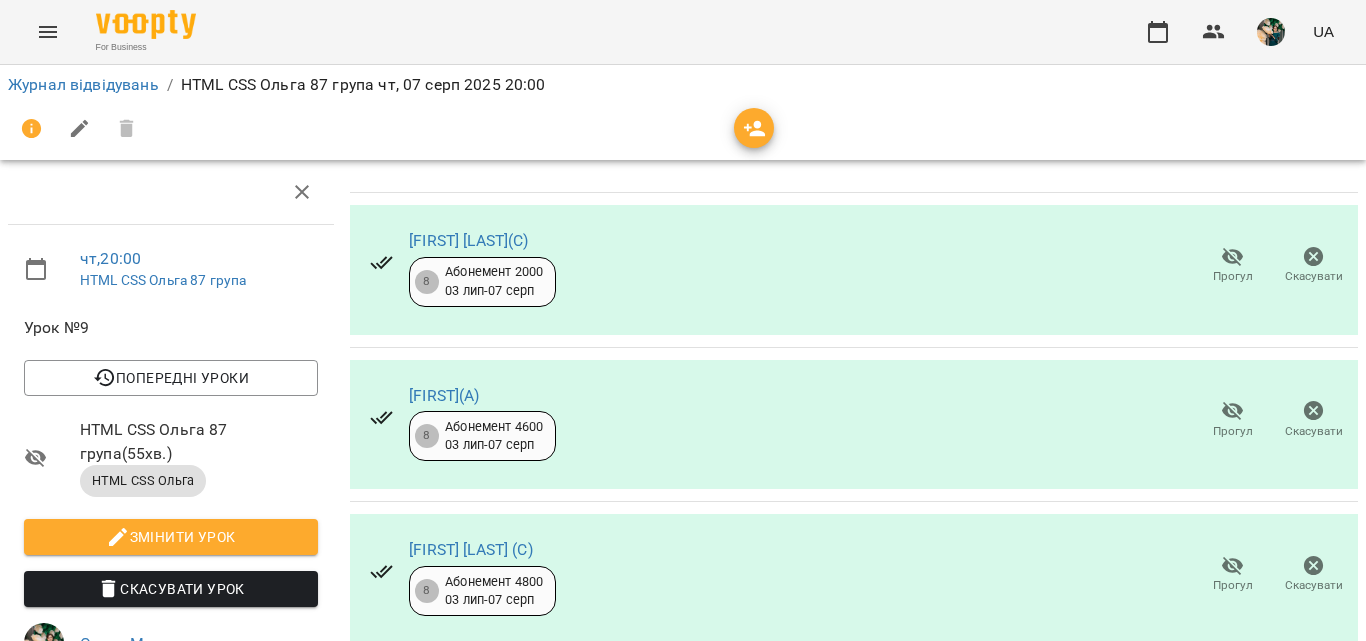 scroll, scrollTop: 0, scrollLeft: 0, axis: both 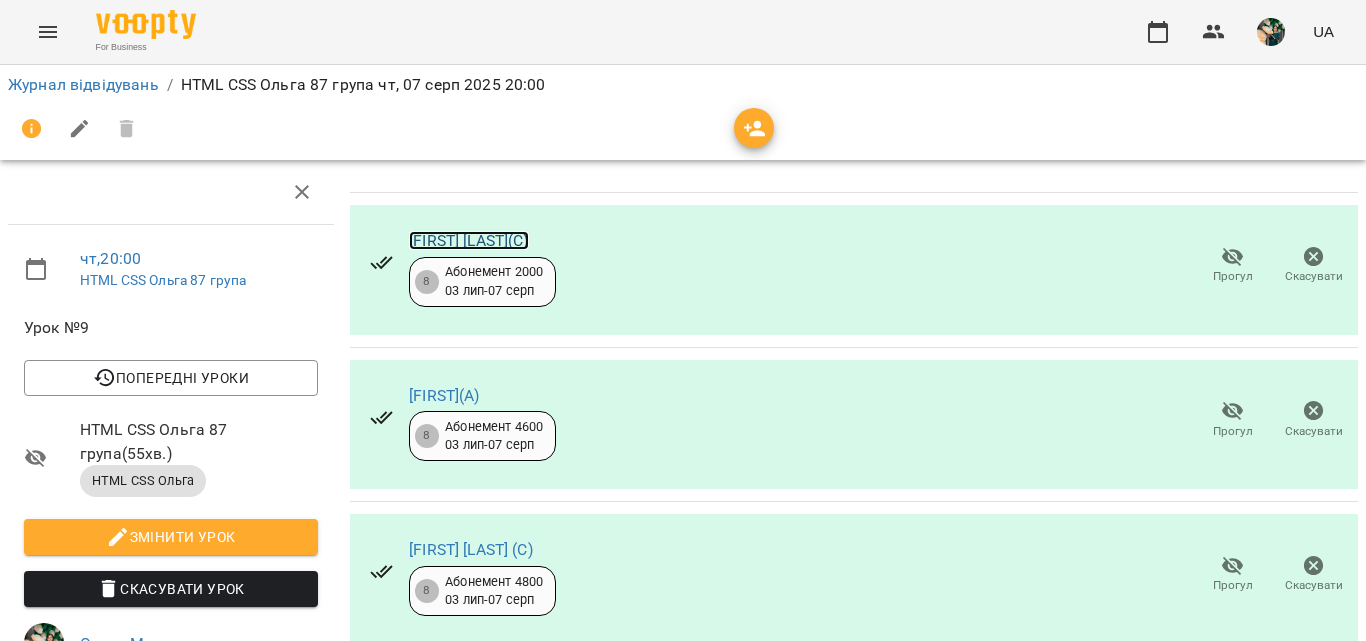 click on "[FIRST] [LAST](С)" at bounding box center [469, 240] 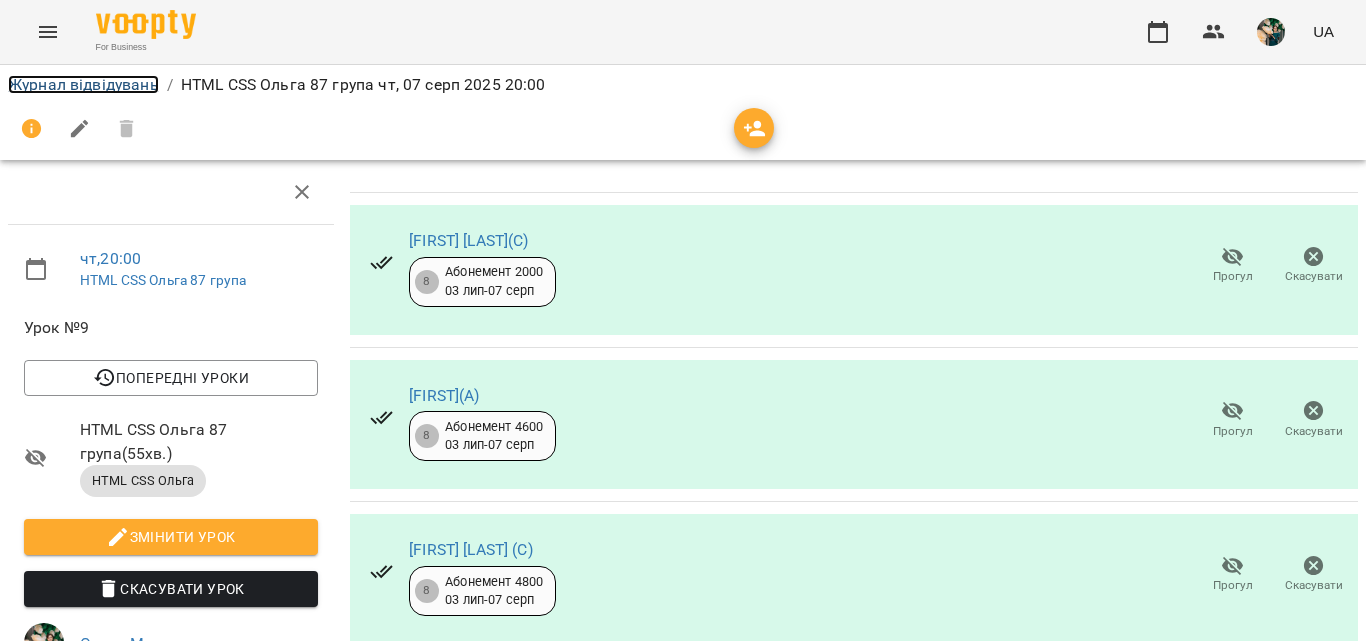 click on "Журнал відвідувань" at bounding box center (83, 84) 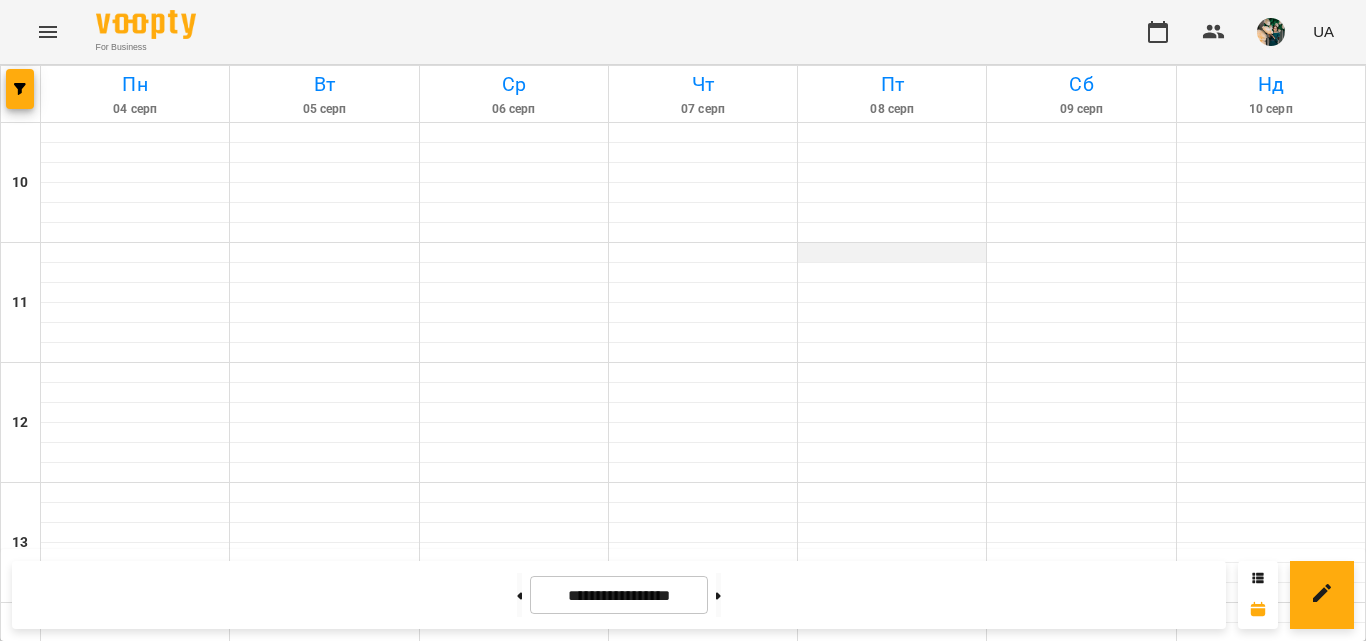 scroll, scrollTop: 1132, scrollLeft: 0, axis: vertical 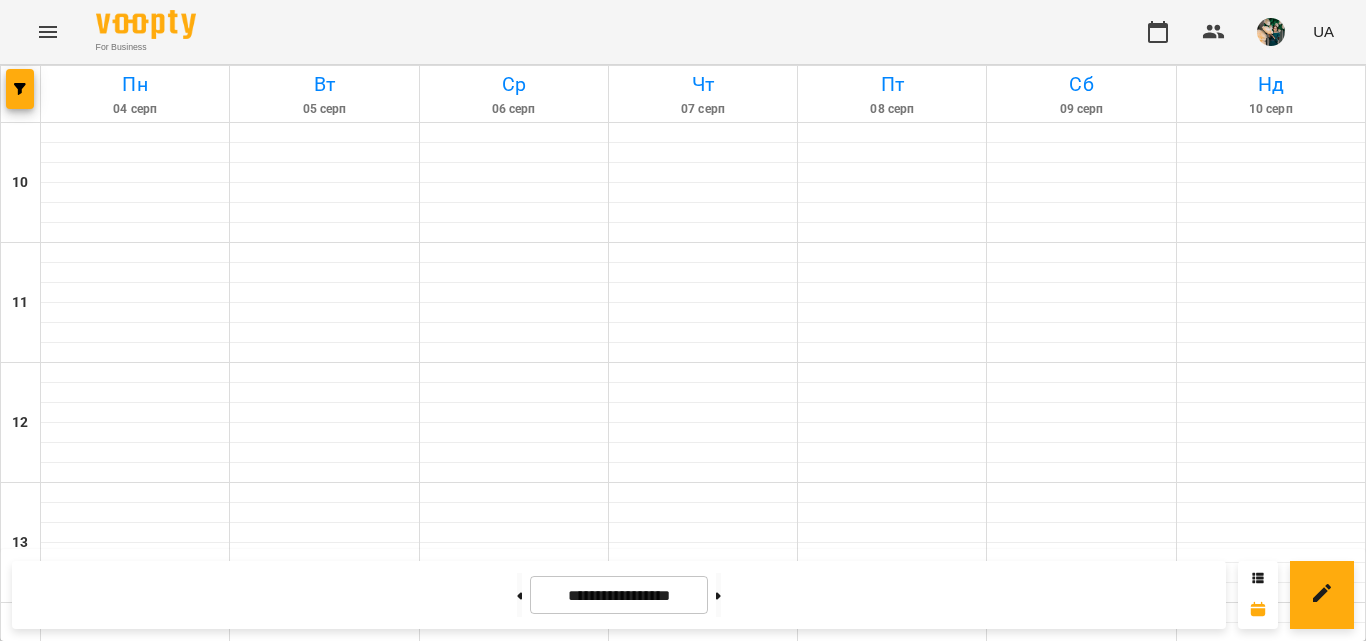 click on "9" at bounding box center (698, 1351) 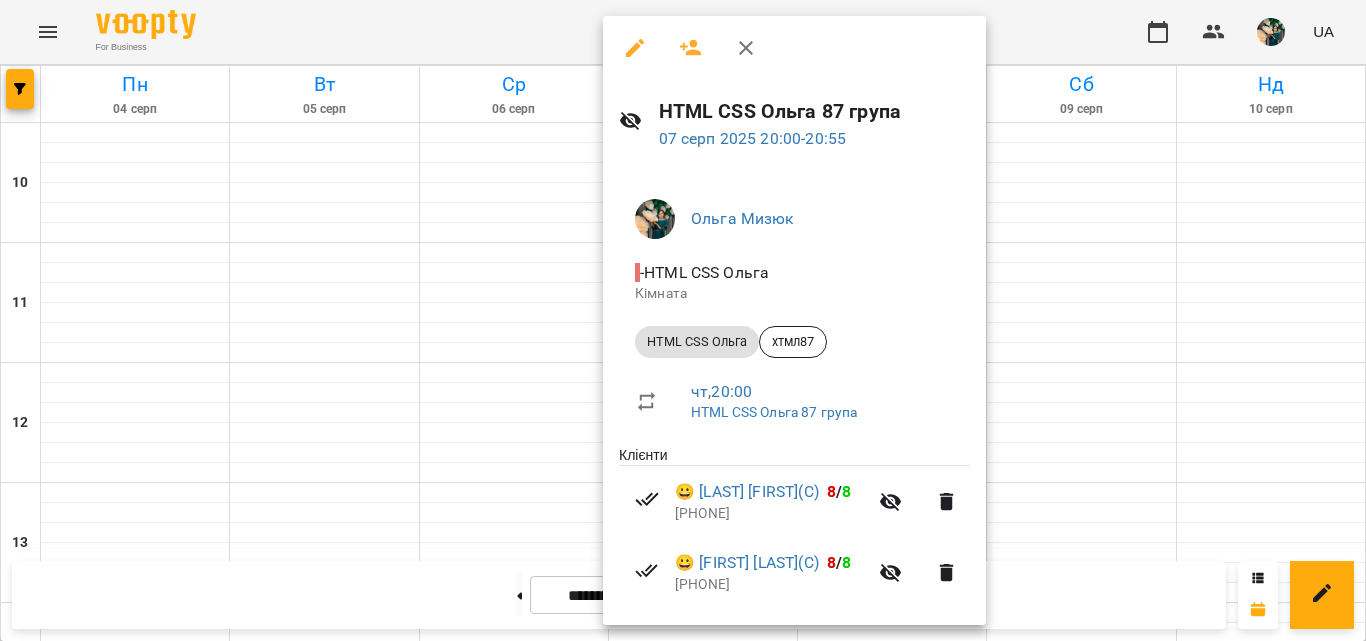 scroll, scrollTop: 411, scrollLeft: 0, axis: vertical 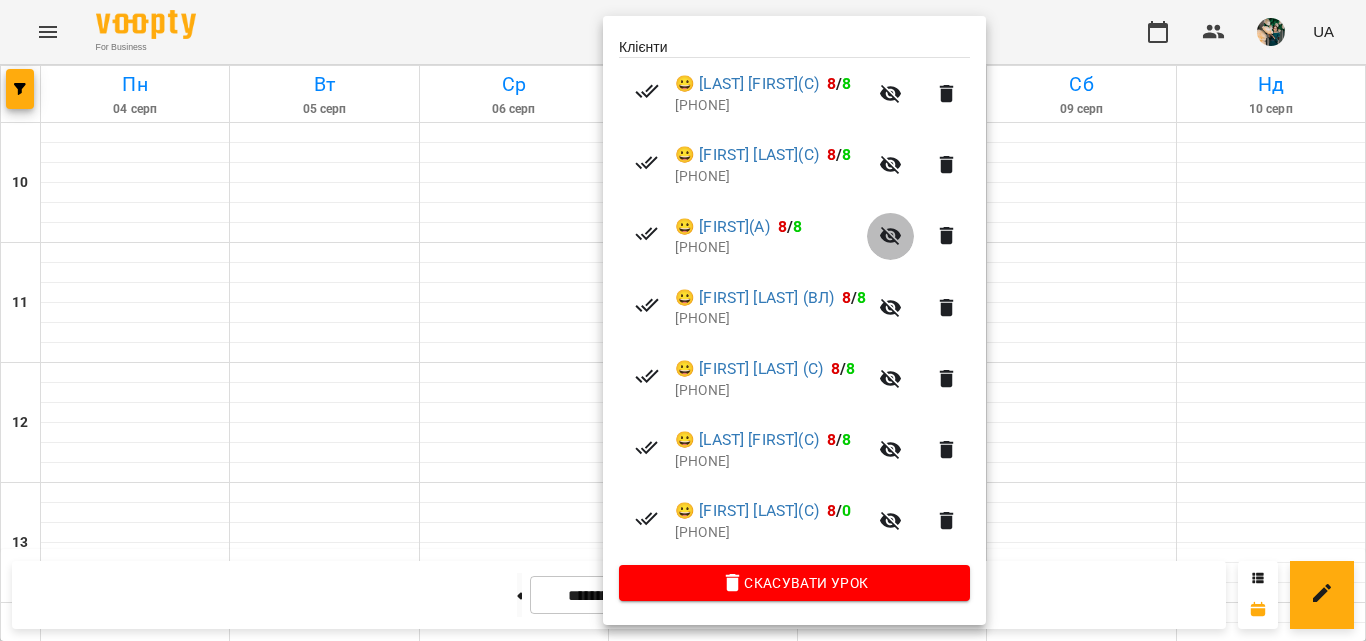 click 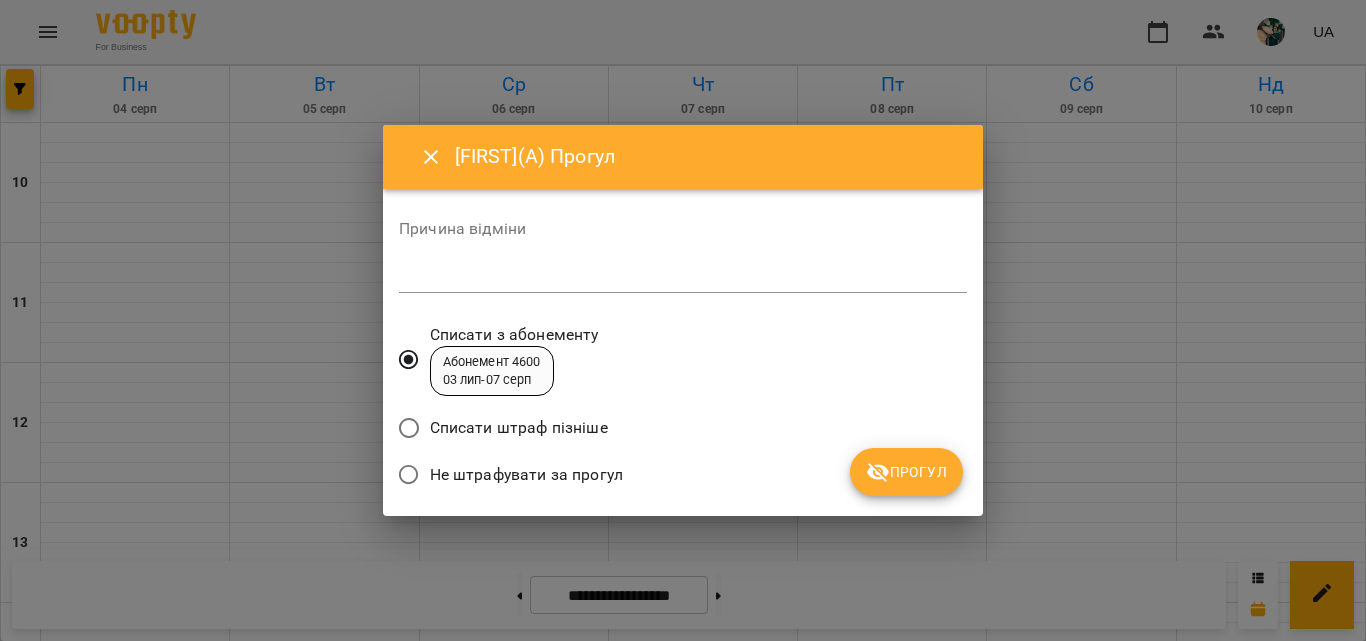 click on "Списати штраф пізніше" at bounding box center (519, 428) 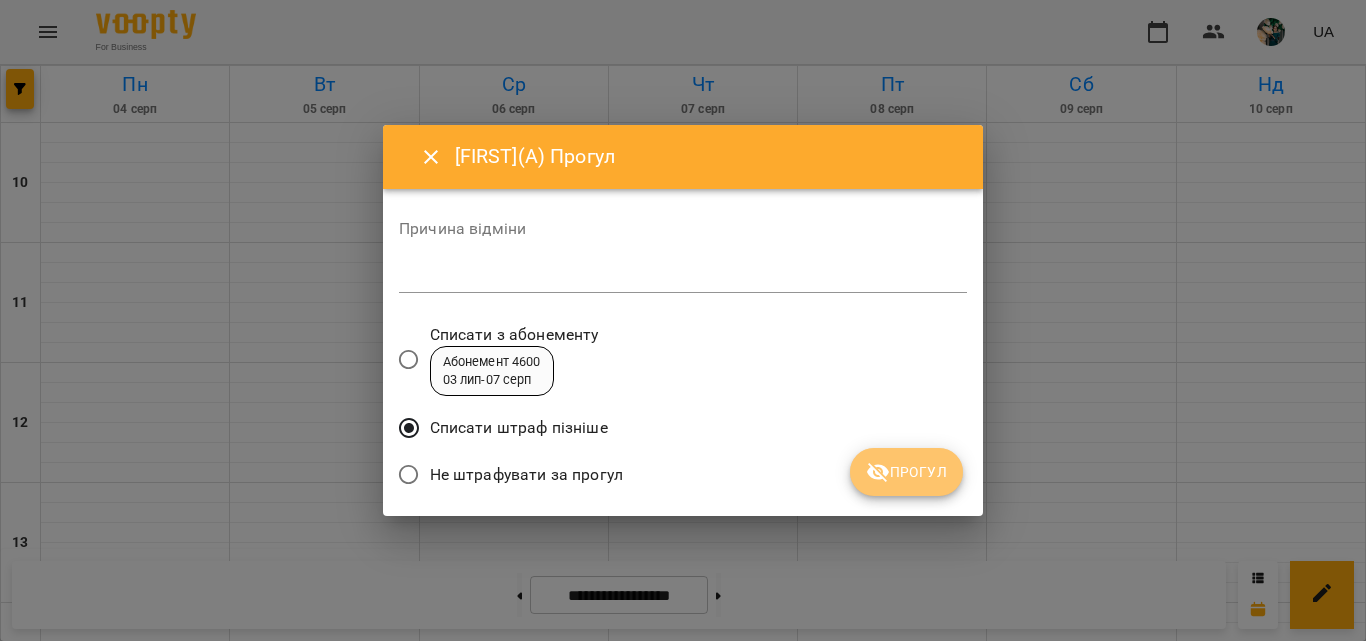 click on "Прогул" at bounding box center (906, 472) 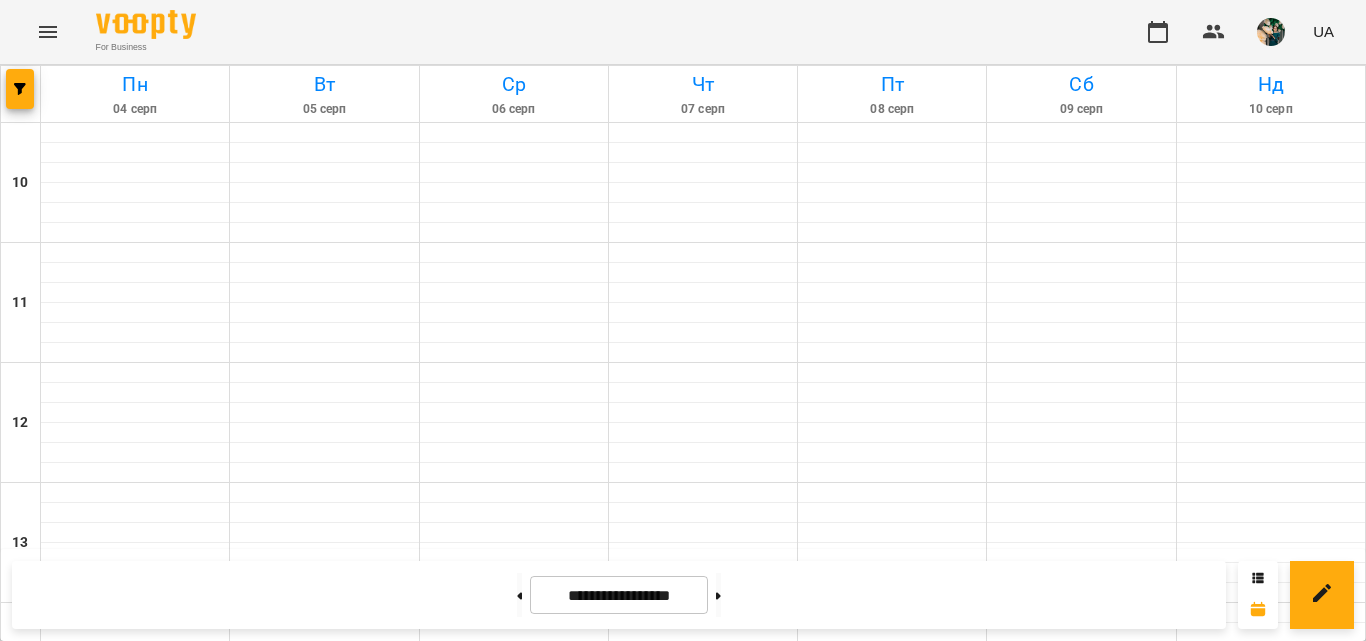 click on "HTML CSS Ольга (хтмл87)" at bounding box center (703, 1421) 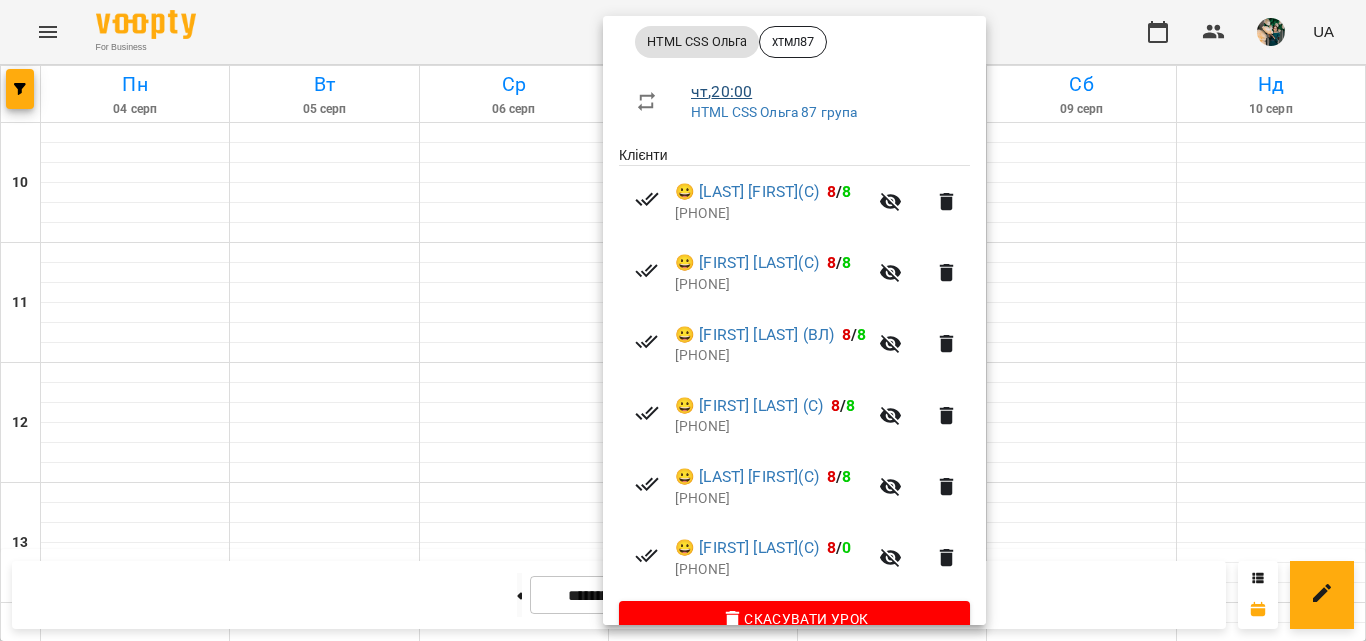 scroll, scrollTop: 339, scrollLeft: 0, axis: vertical 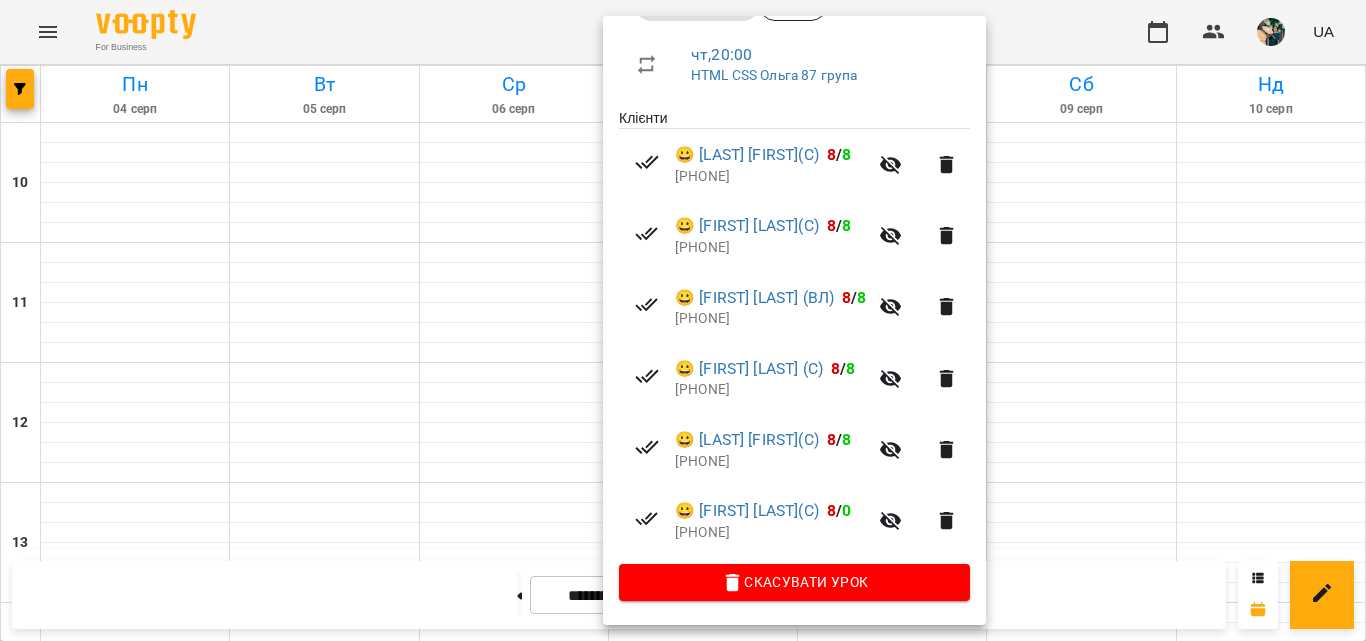 click at bounding box center [683, 320] 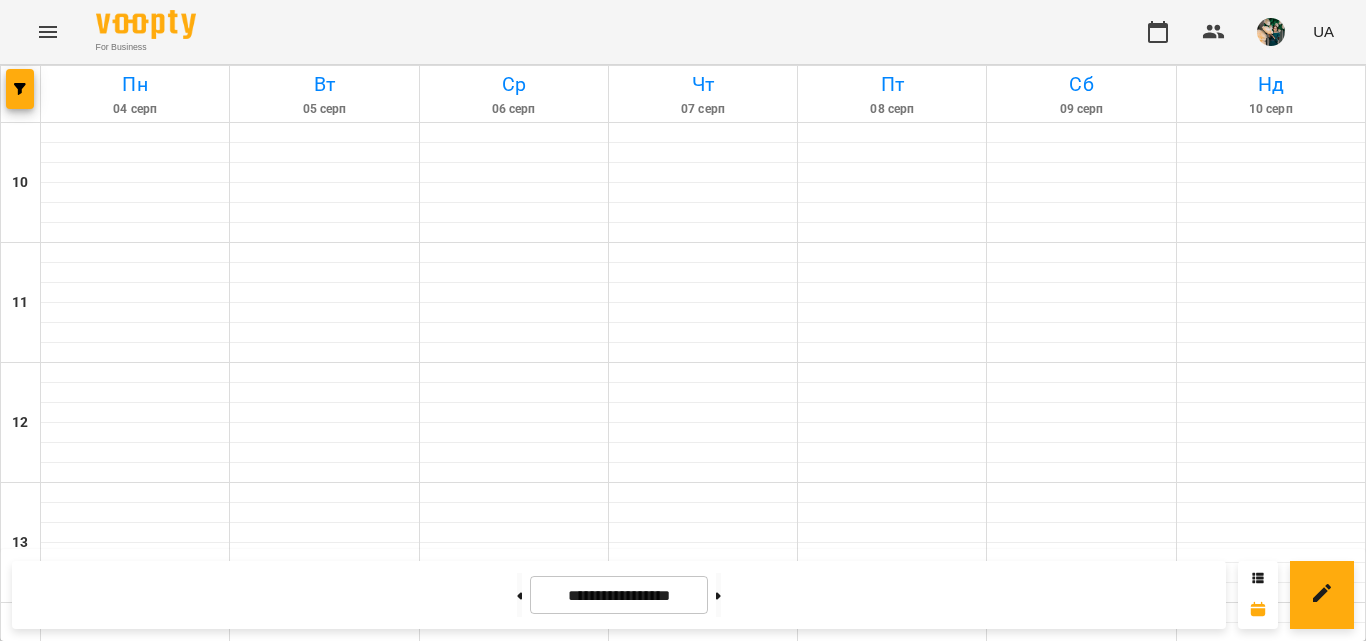 click on "20:00 9" at bounding box center (703, 1351) 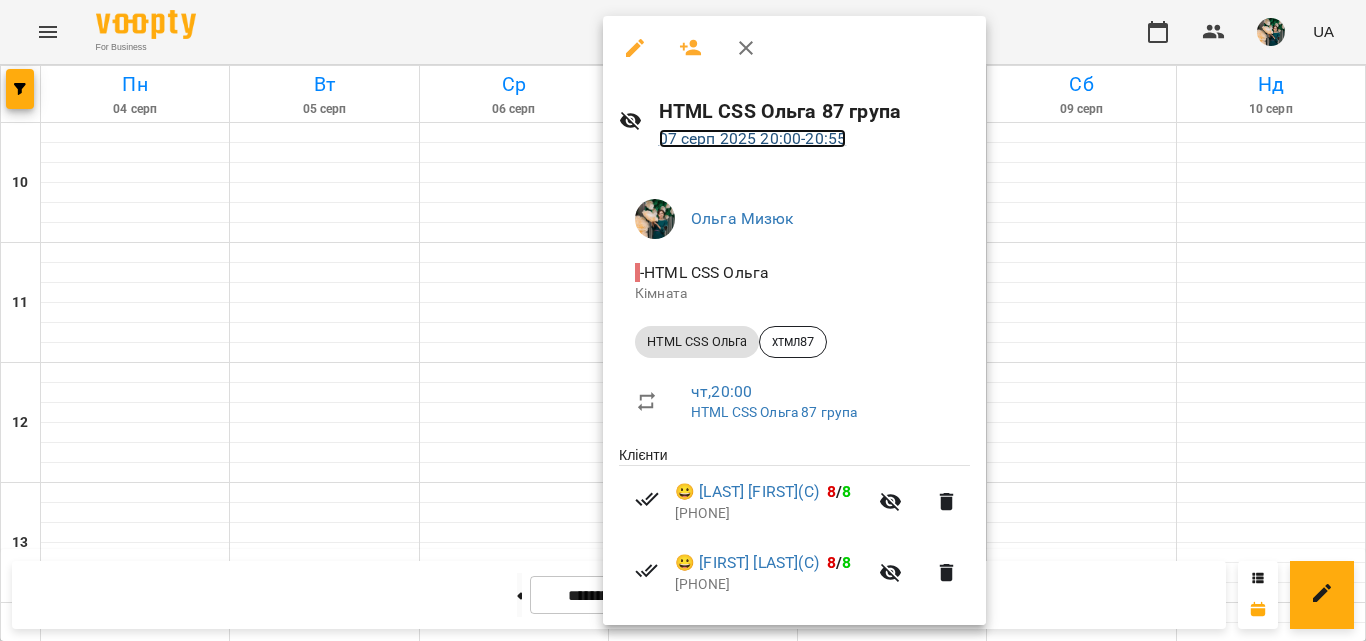 click on "07 серп 2025 20:00  -  20:55" at bounding box center (753, 138) 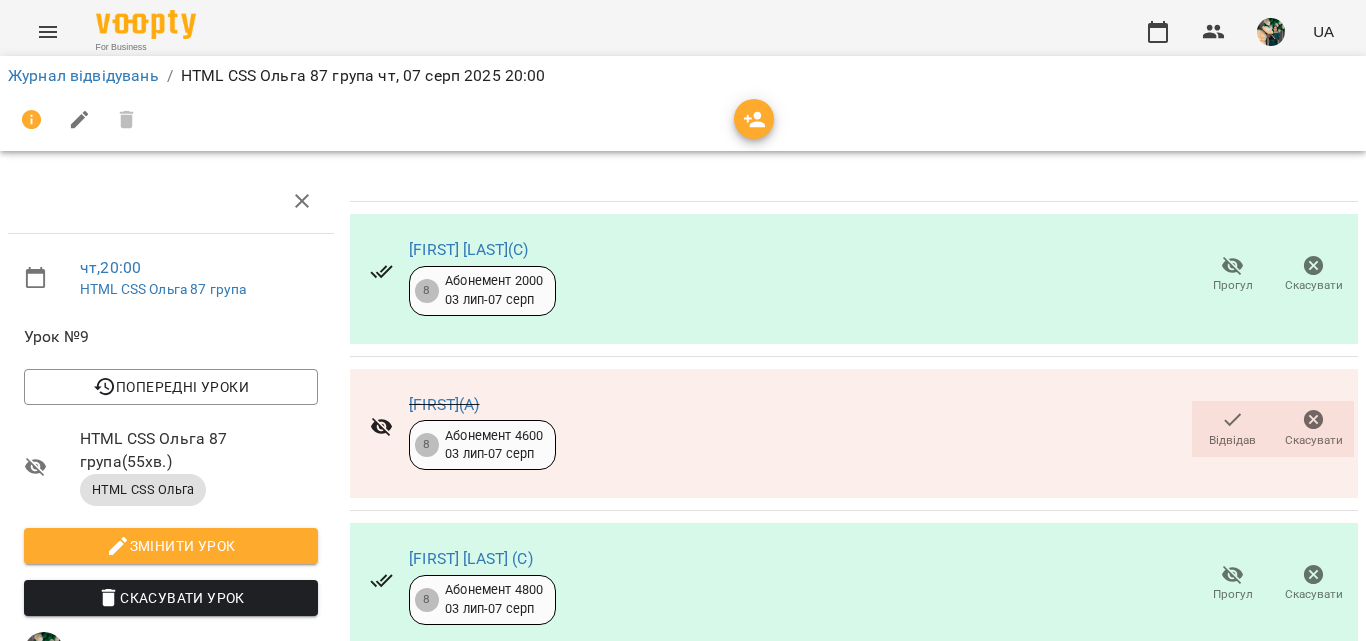 scroll, scrollTop: 0, scrollLeft: 0, axis: both 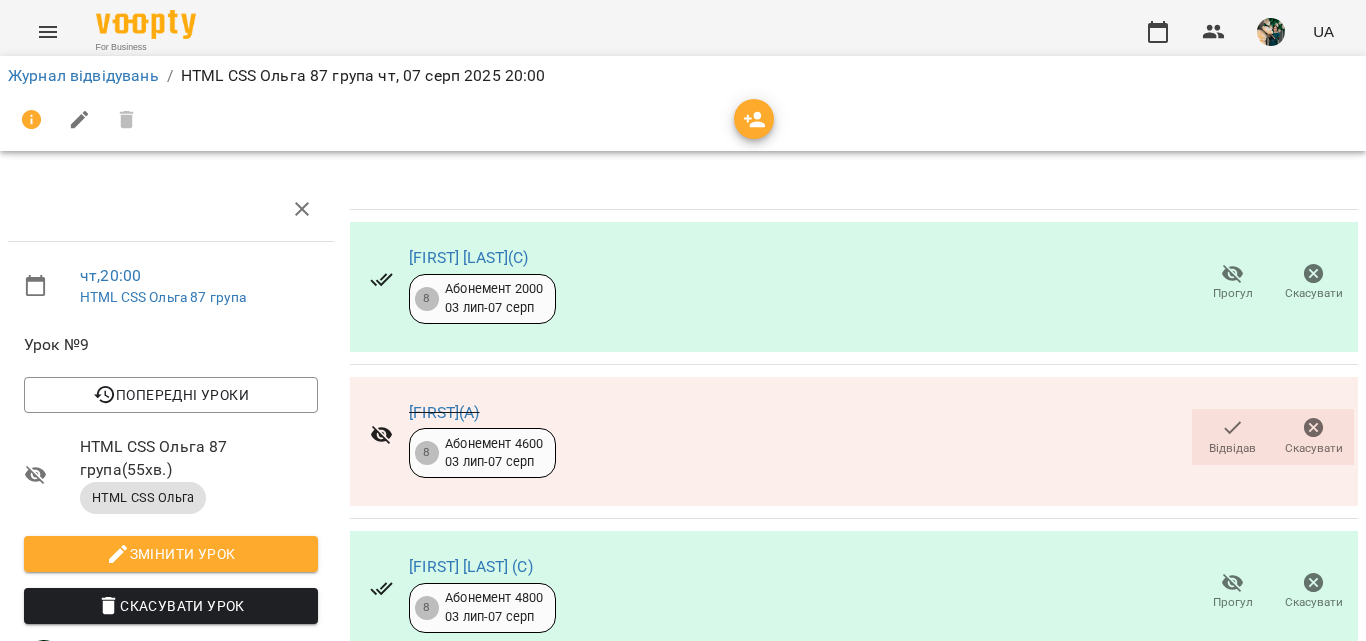 click on "Журнал відвідувань" at bounding box center (83, 76) 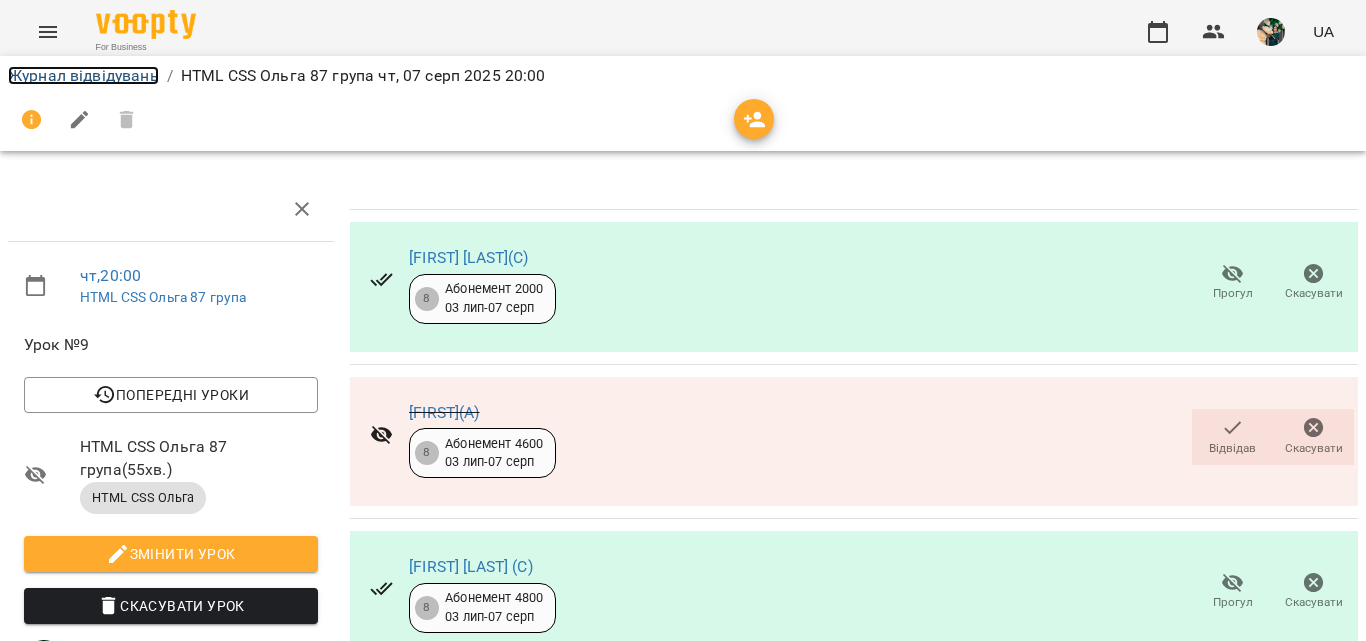 click on "Журнал відвідувань" at bounding box center [83, 75] 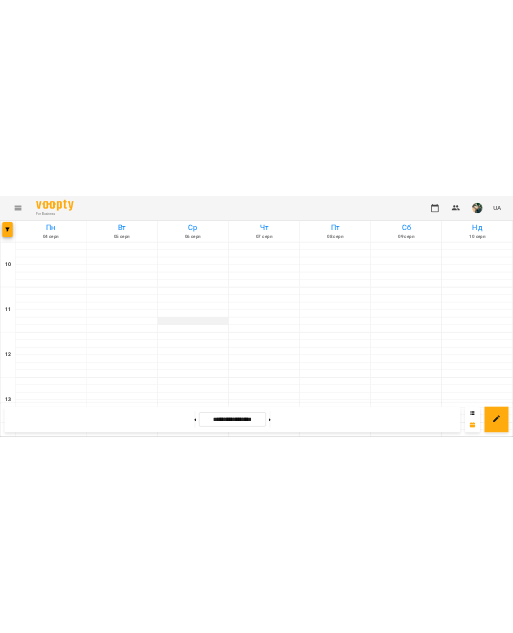 scroll, scrollTop: 1132, scrollLeft: 0, axis: vertical 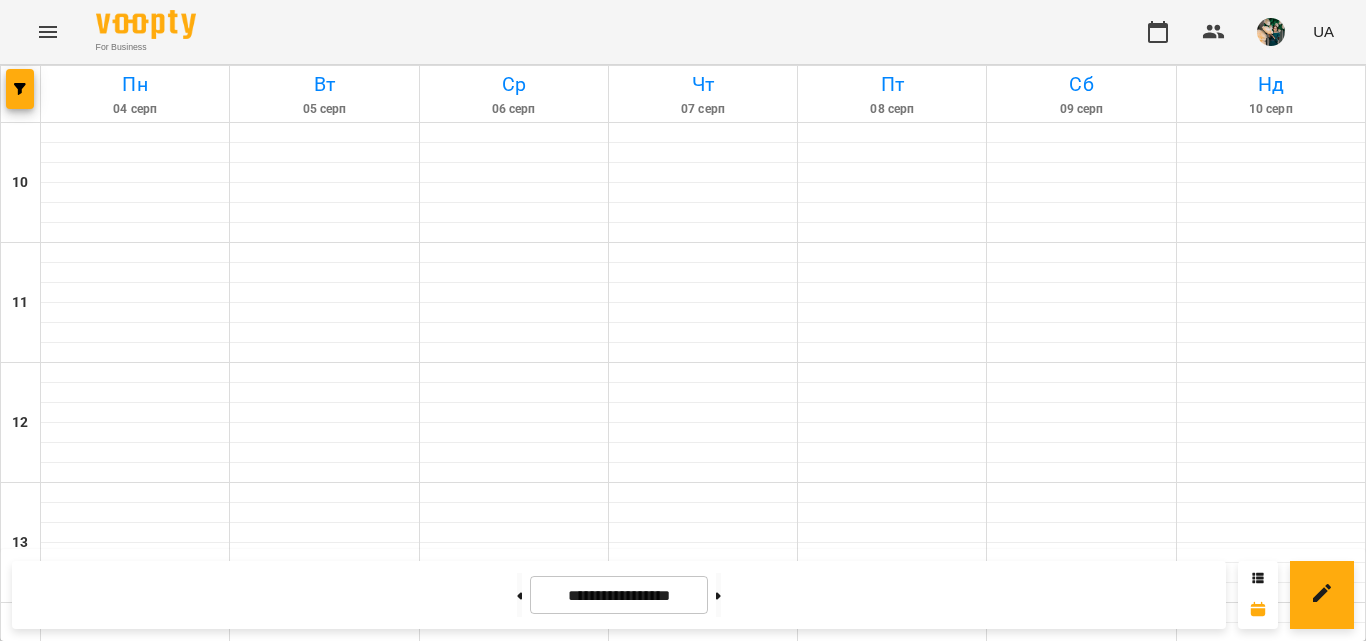 click on "21:00 14" at bounding box center [703, 1471] 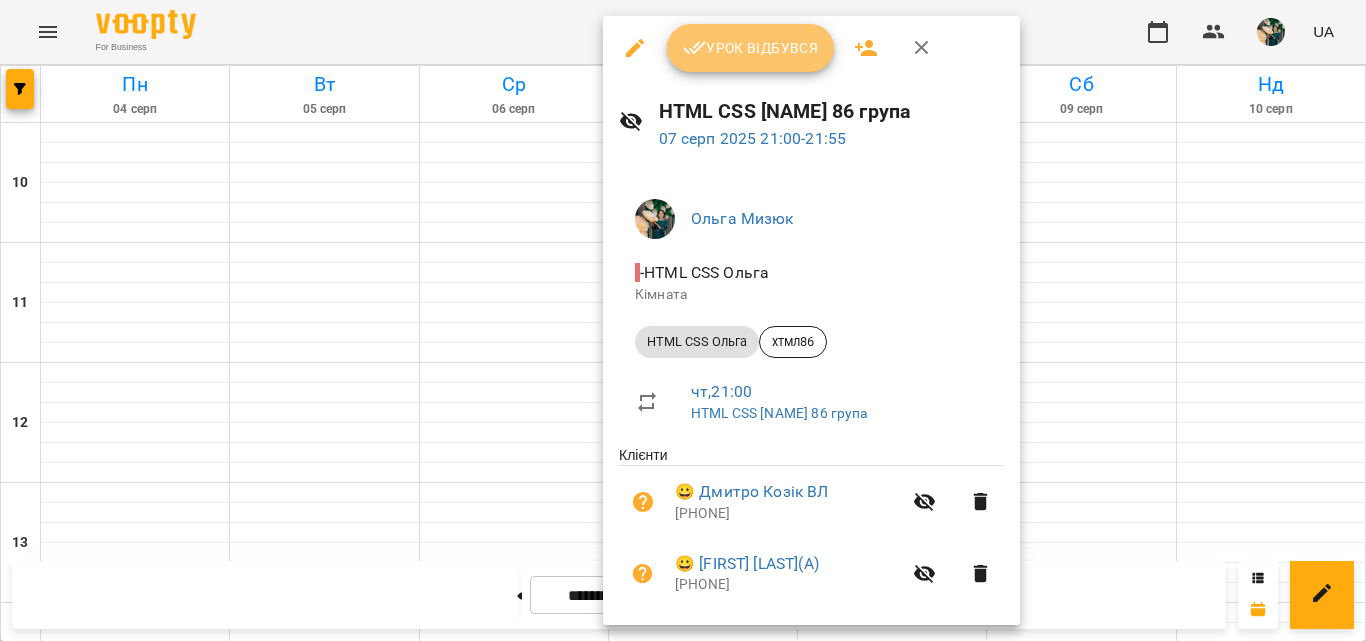 click on "Урок відбувся" at bounding box center [751, 48] 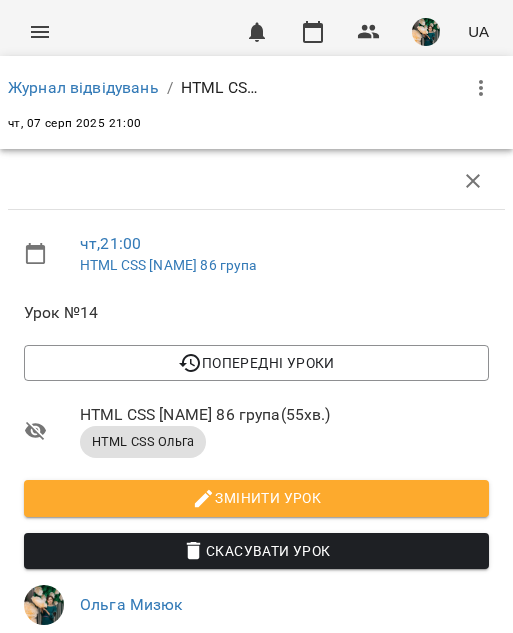 scroll, scrollTop: 700, scrollLeft: 0, axis: vertical 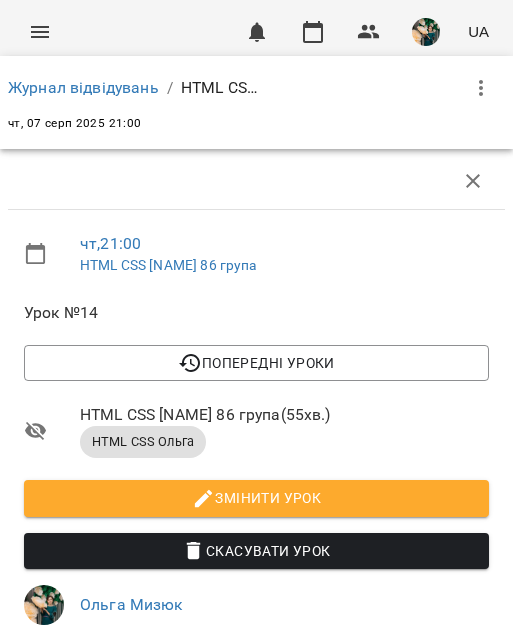 click 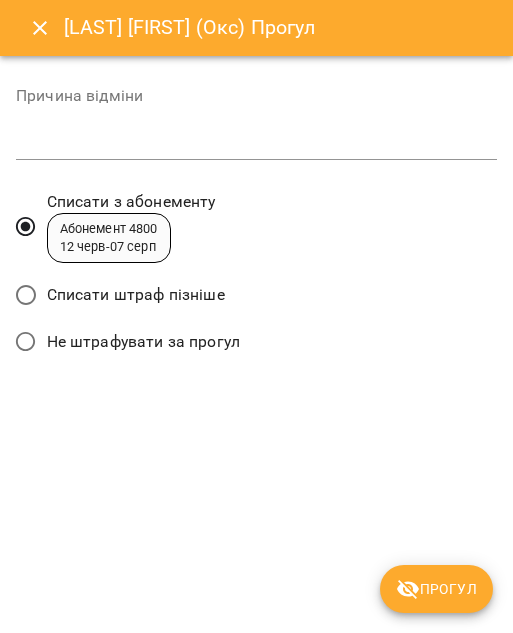 click on "Списати штраф пізніше" at bounding box center [136, 295] 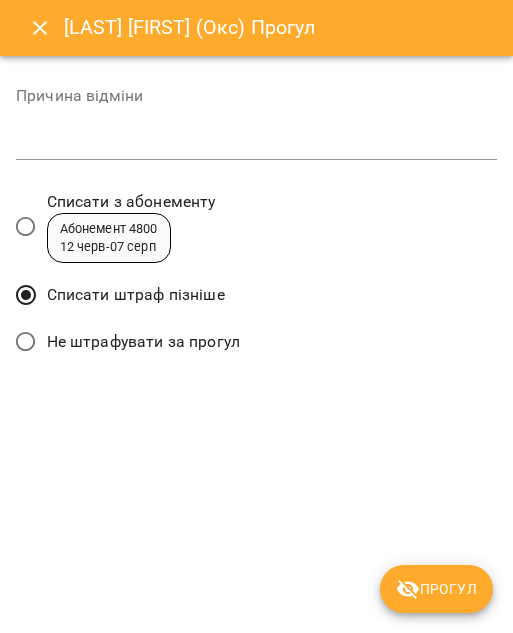 click on "Прогул" at bounding box center [436, 589] 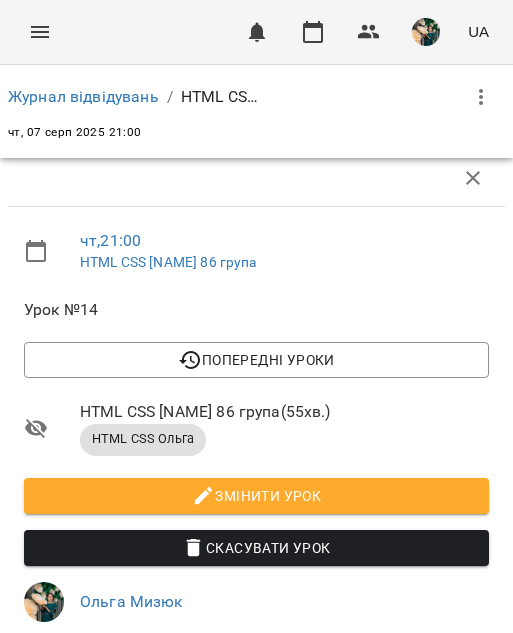 scroll, scrollTop: 800, scrollLeft: 0, axis: vertical 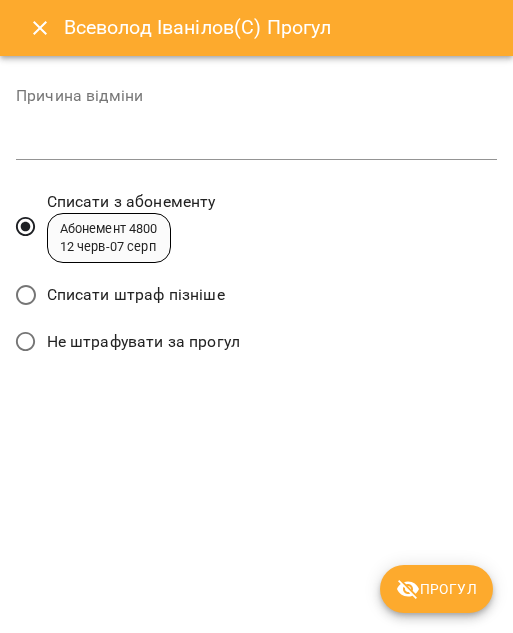 click on "Списати штраф пізніше" at bounding box center (136, 295) 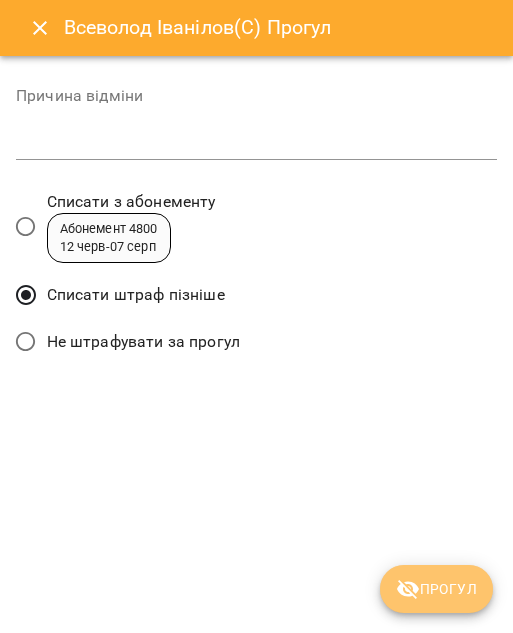 click on "Прогул" at bounding box center [436, 589] 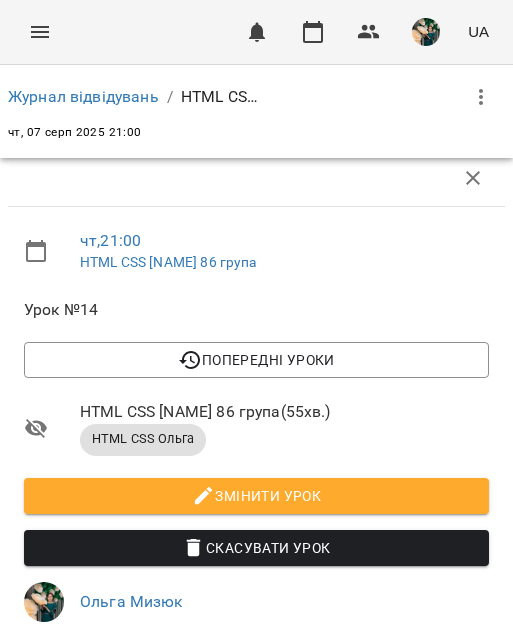 scroll, scrollTop: 1000, scrollLeft: 0, axis: vertical 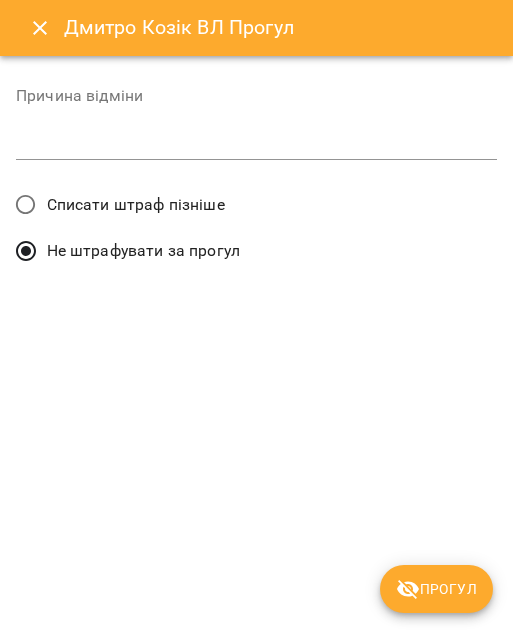 click on "Списати штраф пізніше" at bounding box center [136, 205] 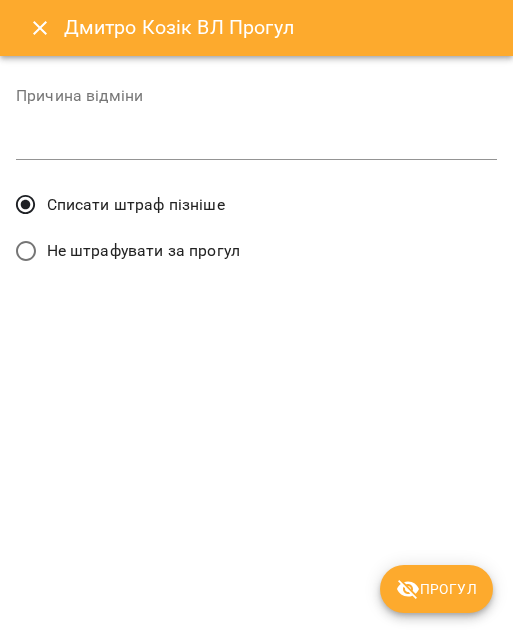 click 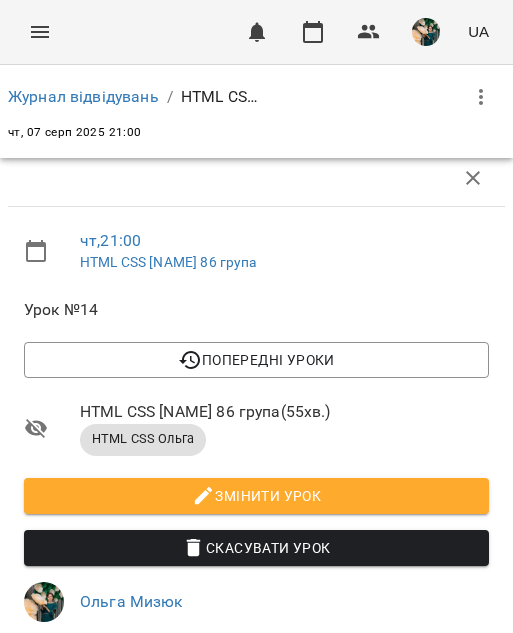 scroll, scrollTop: 1200, scrollLeft: 0, axis: vertical 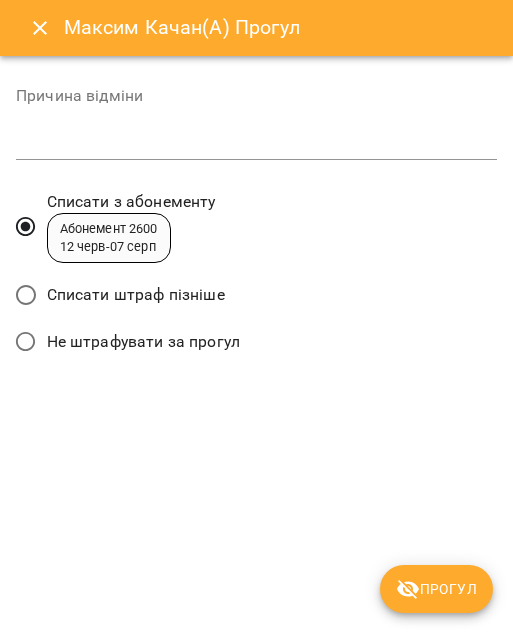 click on "Списати штраф пізніше" at bounding box center [136, 295] 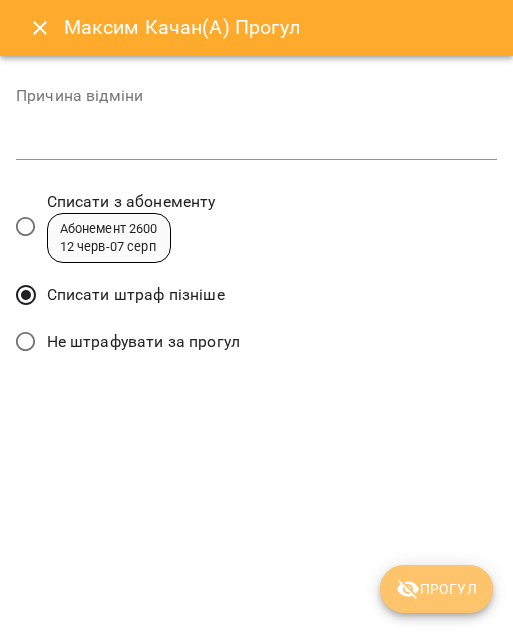 click on "Прогул" at bounding box center [436, 589] 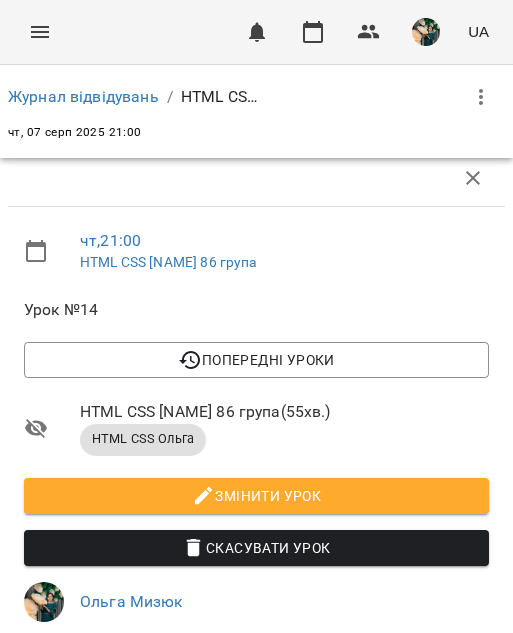 scroll, scrollTop: 912, scrollLeft: 0, axis: vertical 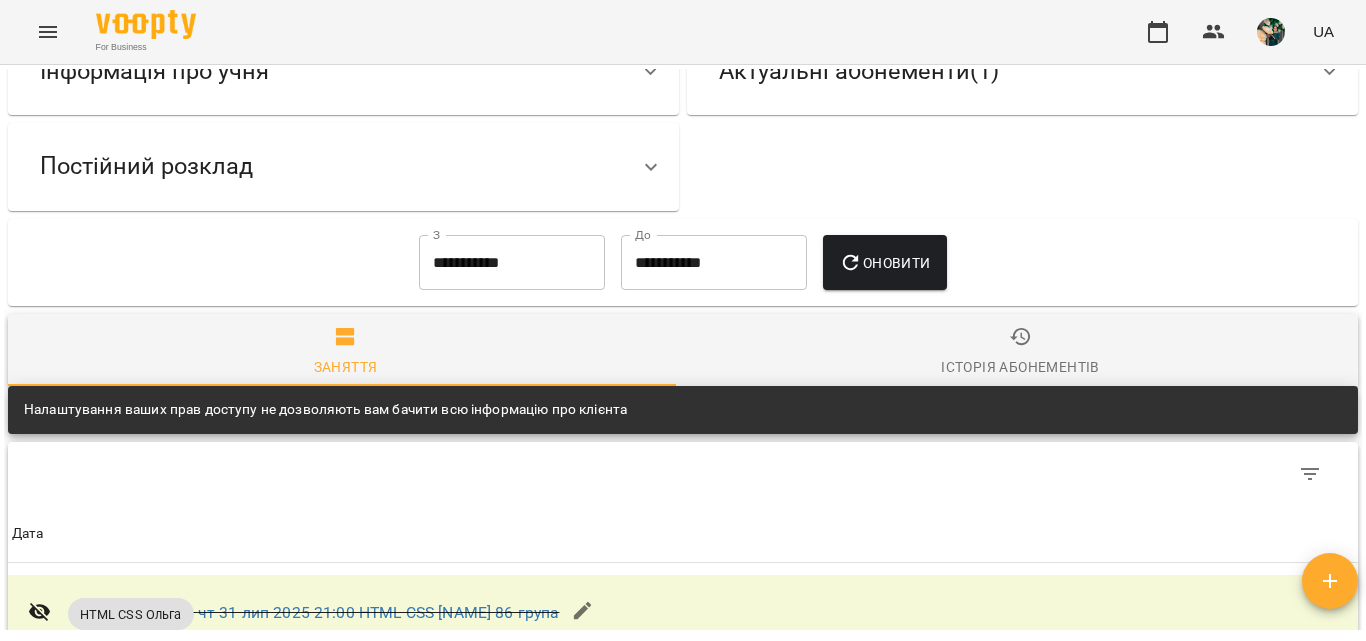 click on "Історія абонементів" at bounding box center [1020, 352] 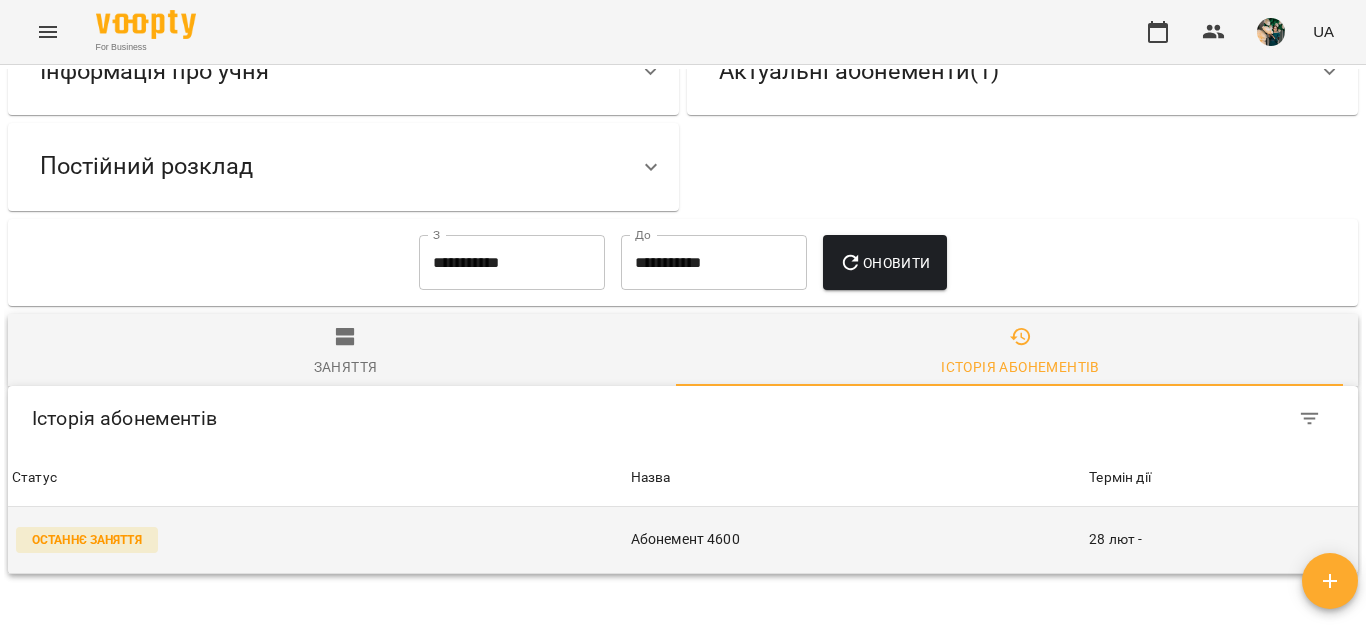 scroll, scrollTop: 388, scrollLeft: 0, axis: vertical 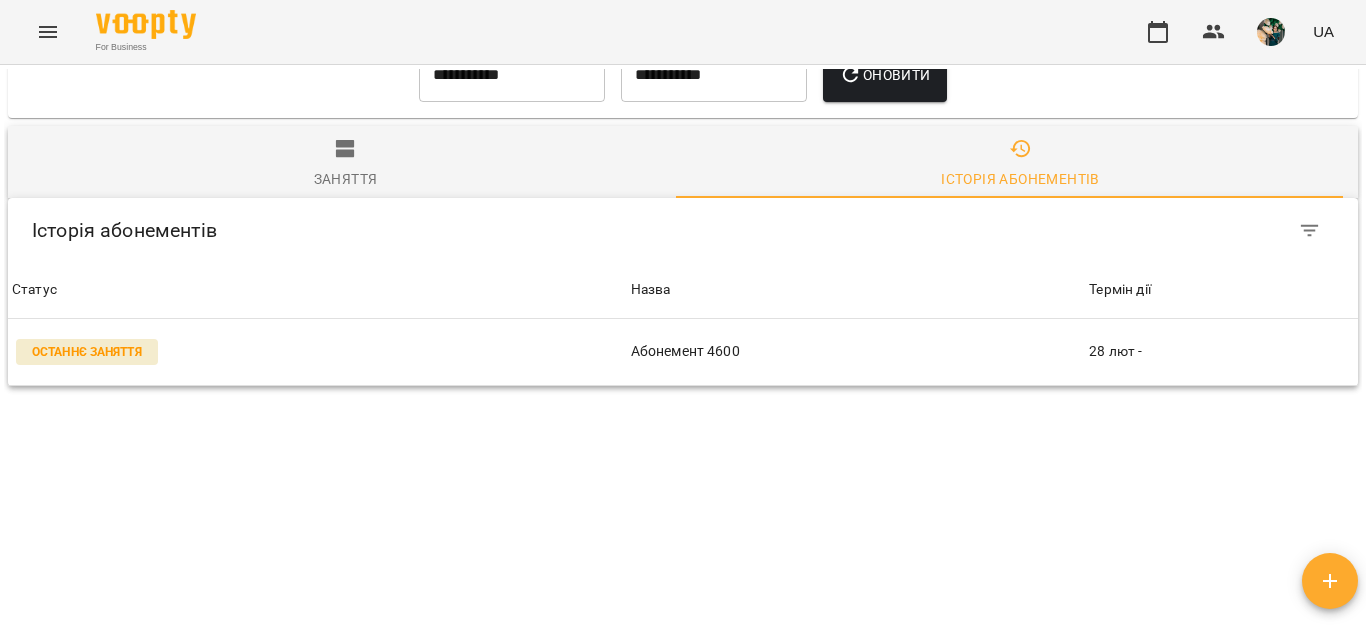 click on "Заняття" at bounding box center [345, 162] 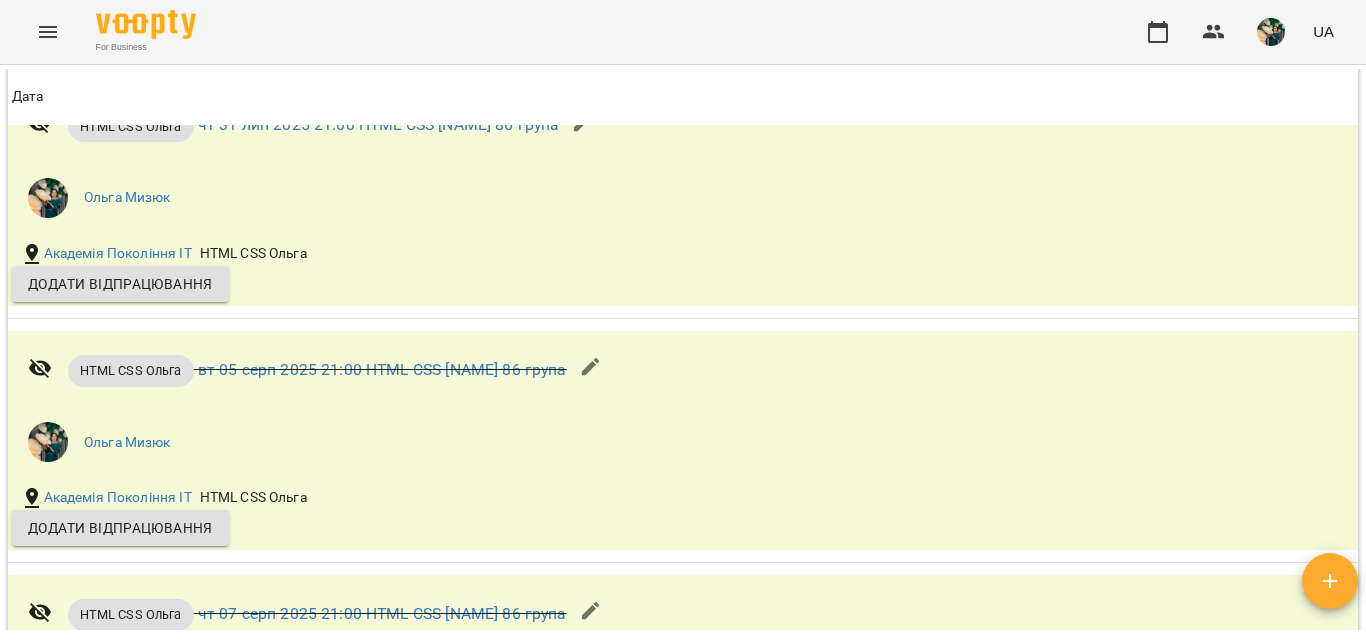 scroll, scrollTop: 288, scrollLeft: 0, axis: vertical 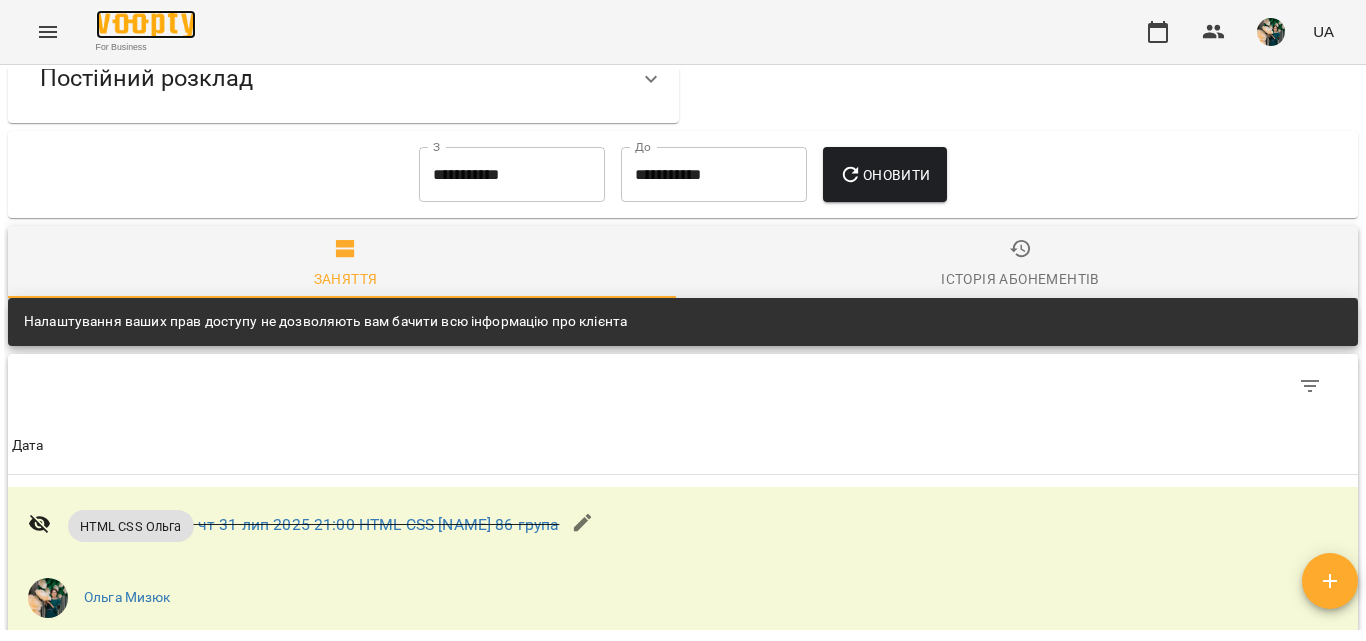 click at bounding box center (146, 24) 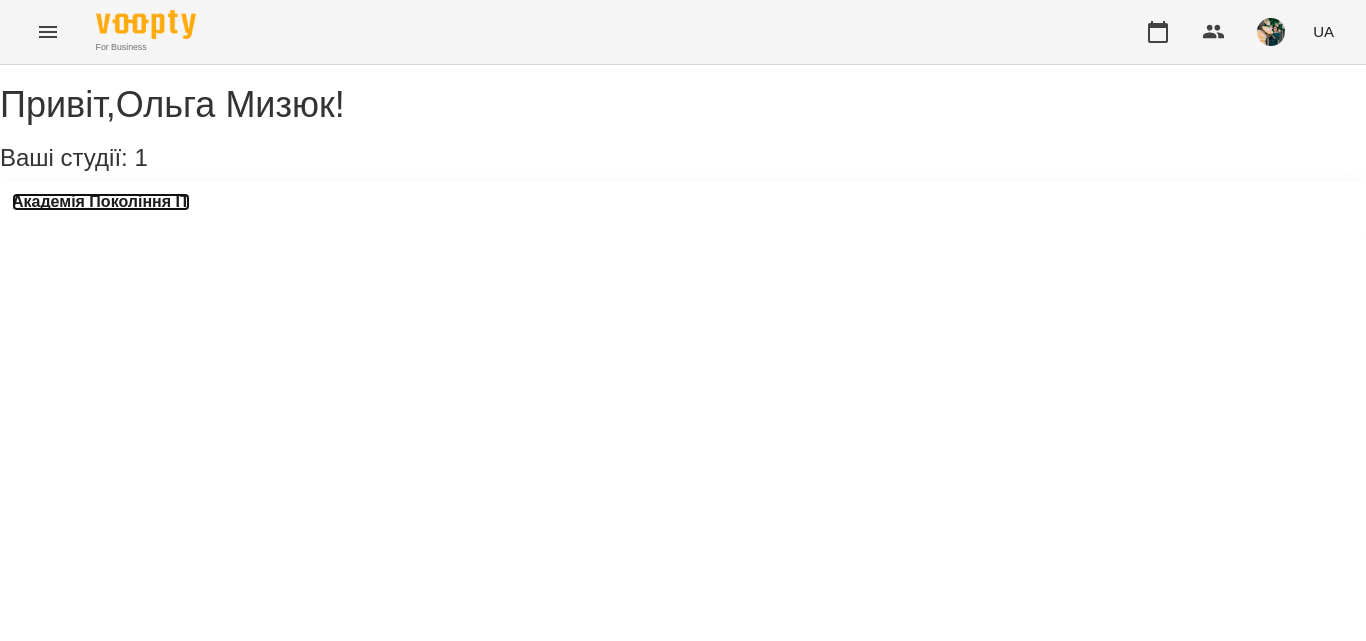 click on "Академія Покоління ІТ" at bounding box center [101, 202] 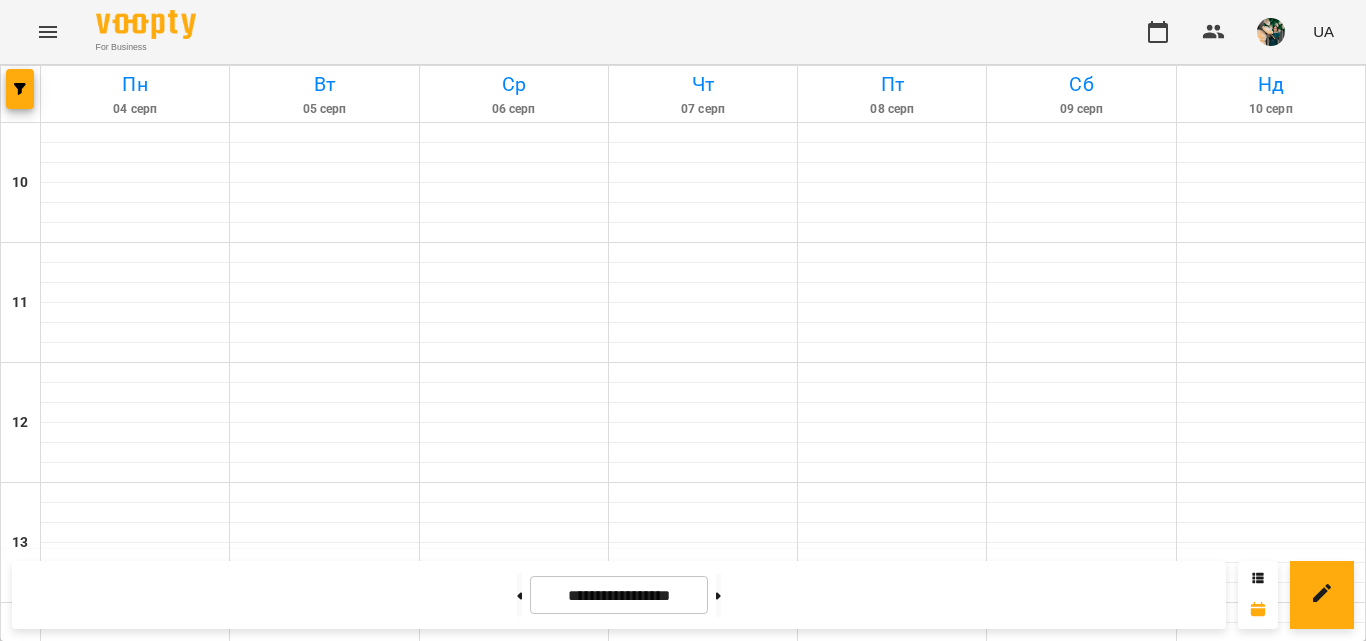 scroll, scrollTop: 1100, scrollLeft: 0, axis: vertical 